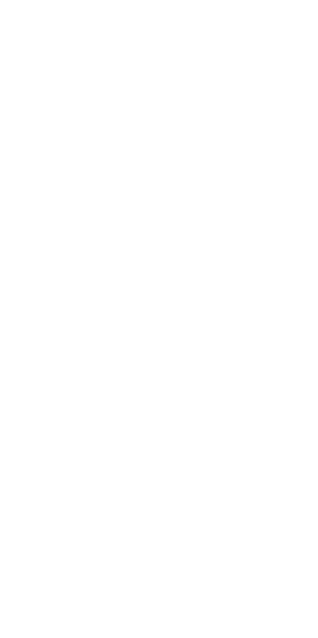 scroll, scrollTop: 0, scrollLeft: 0, axis: both 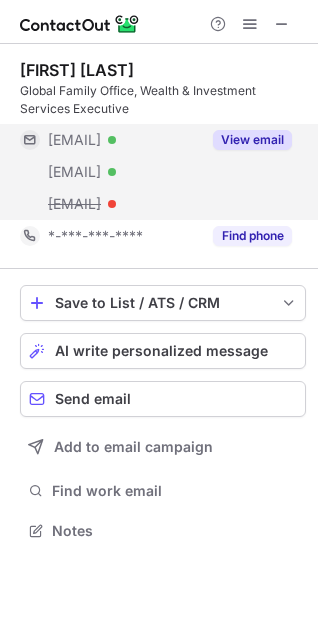 click at bounding box center [282, 24] 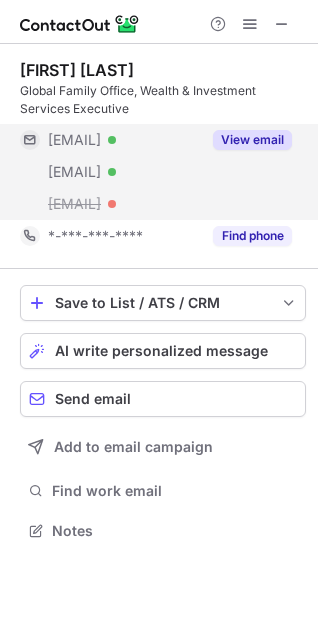 click on "View email" at bounding box center (246, 140) 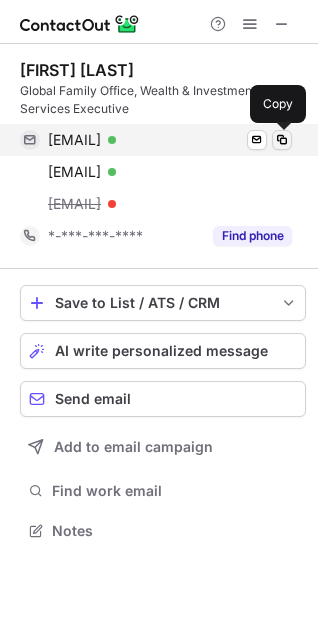 click at bounding box center [282, 140] 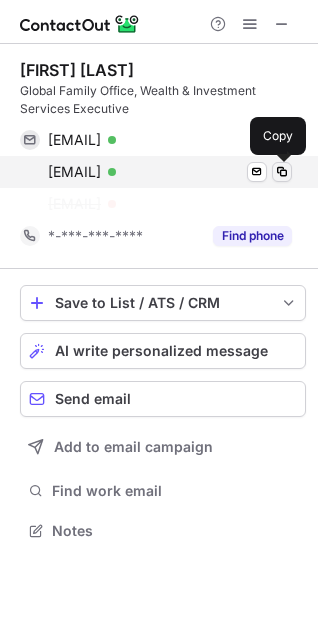 click at bounding box center (282, 172) 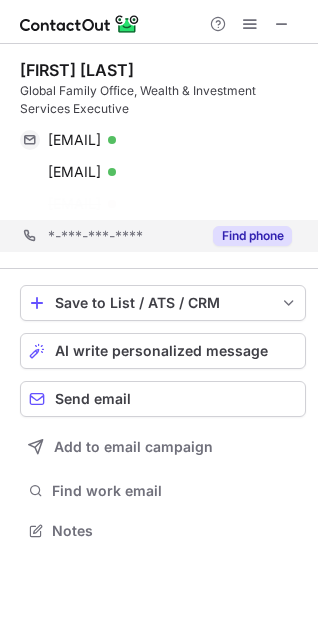 scroll, scrollTop: 485, scrollLeft: 318, axis: both 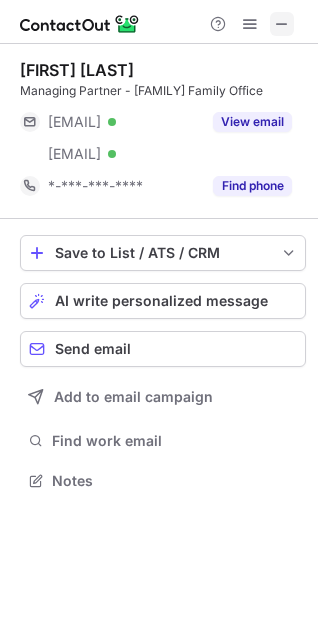 click at bounding box center (282, 24) 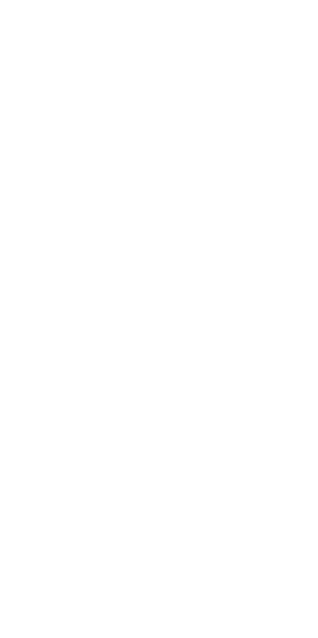 scroll, scrollTop: 0, scrollLeft: 0, axis: both 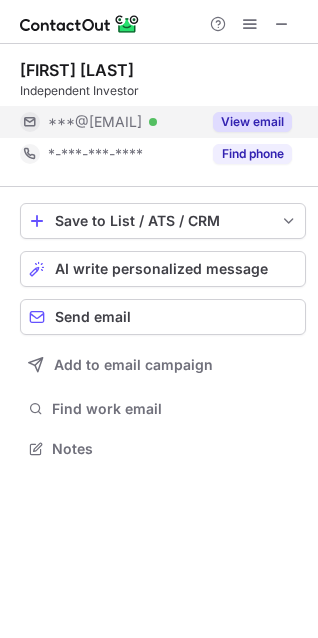 click on "View email" at bounding box center (252, 122) 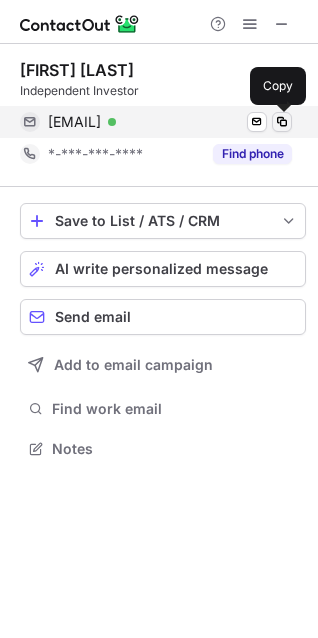click at bounding box center (282, 122) 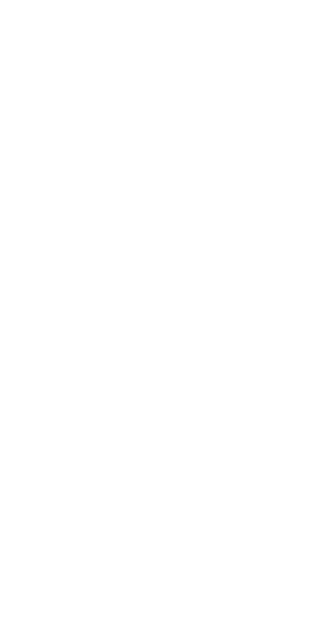 scroll, scrollTop: 0, scrollLeft: 0, axis: both 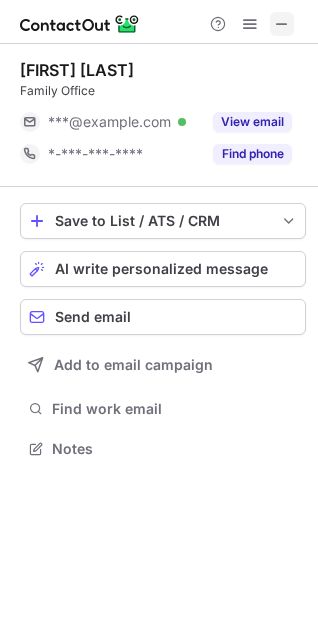 click at bounding box center (282, 24) 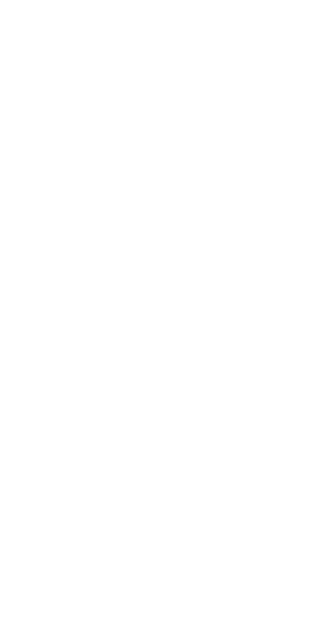 scroll, scrollTop: 0, scrollLeft: 0, axis: both 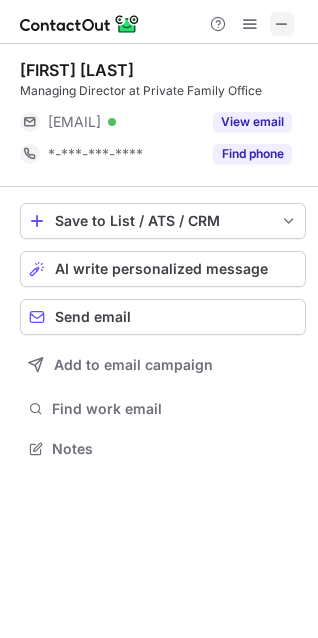 drag, startPoint x: 268, startPoint y: 19, endPoint x: 282, endPoint y: 25, distance: 15.231546 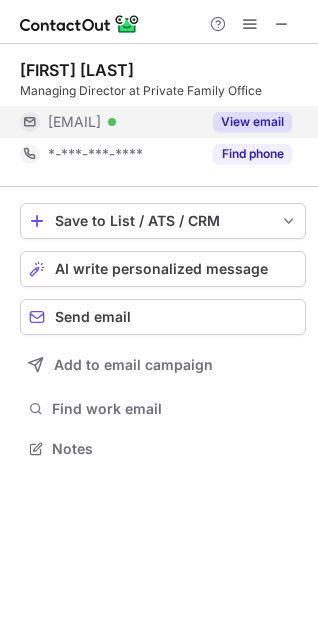 click on "View email" at bounding box center (252, 122) 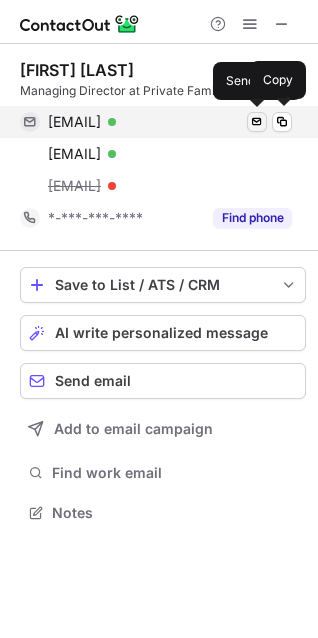 scroll, scrollTop: 10, scrollLeft: 10, axis: both 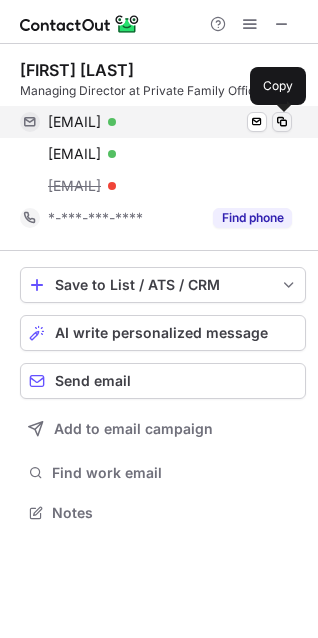click at bounding box center [282, 122] 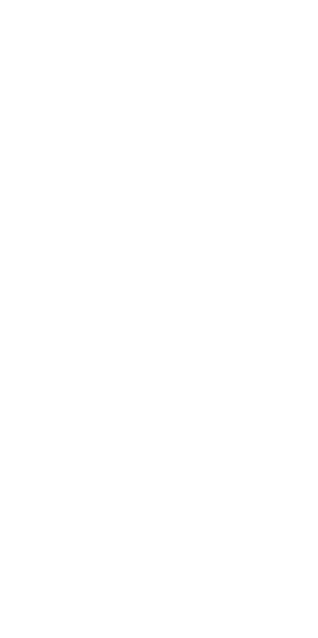 scroll, scrollTop: 0, scrollLeft: 0, axis: both 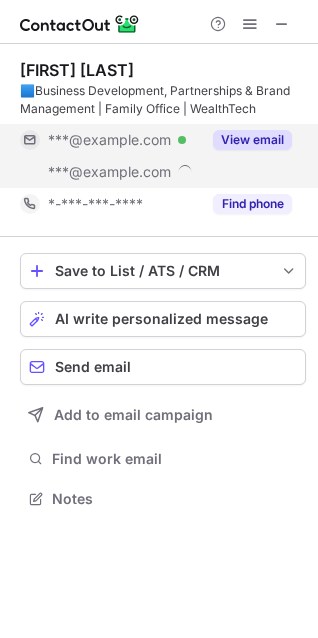 click on "View email" at bounding box center [252, 140] 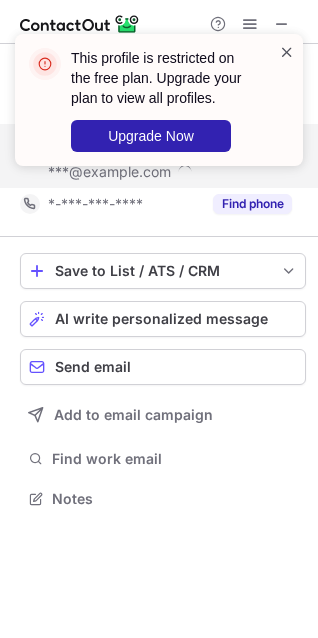 click at bounding box center [287, 52] 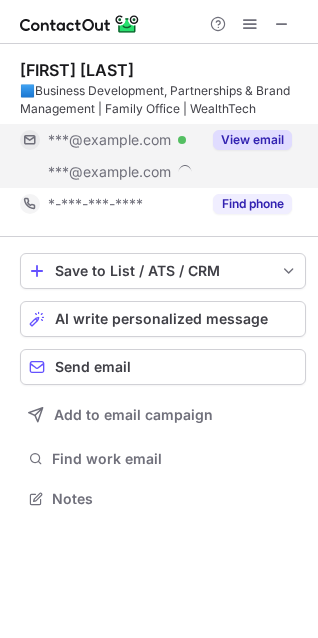 click on "View email" at bounding box center [252, 140] 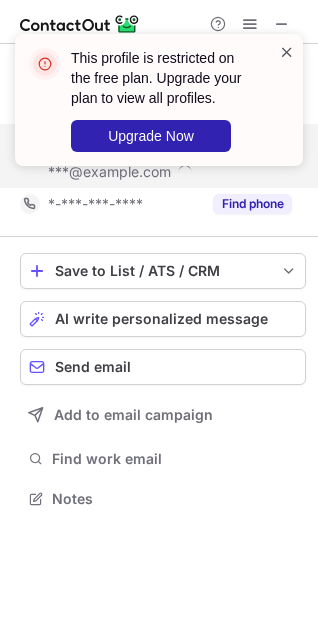 click at bounding box center (287, 52) 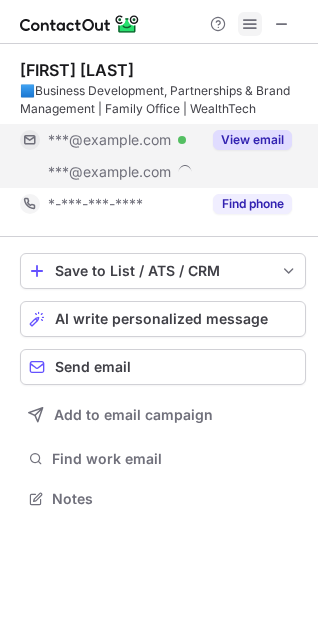 click at bounding box center [250, 24] 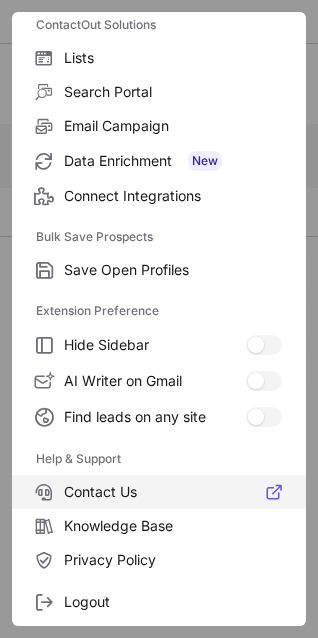 scroll, scrollTop: 195, scrollLeft: 0, axis: vertical 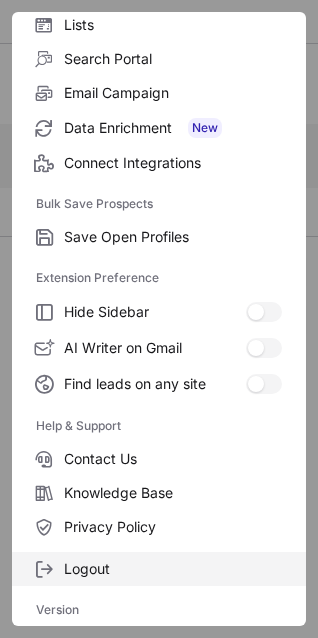 click on "Logout" at bounding box center [173, 569] 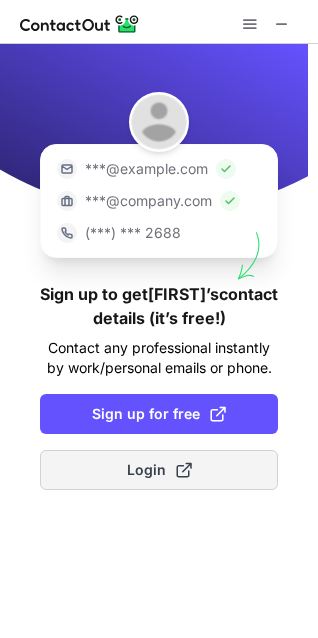 click on "Login" at bounding box center (159, 470) 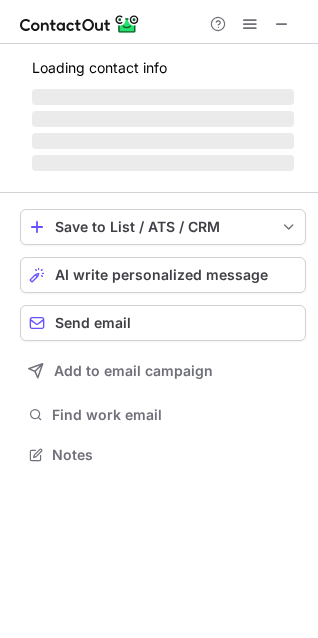 scroll, scrollTop: 10, scrollLeft: 10, axis: both 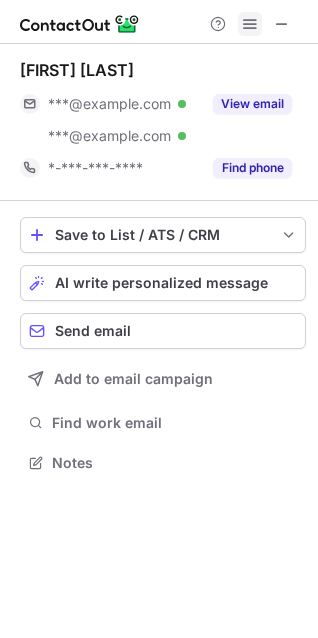click at bounding box center [250, 24] 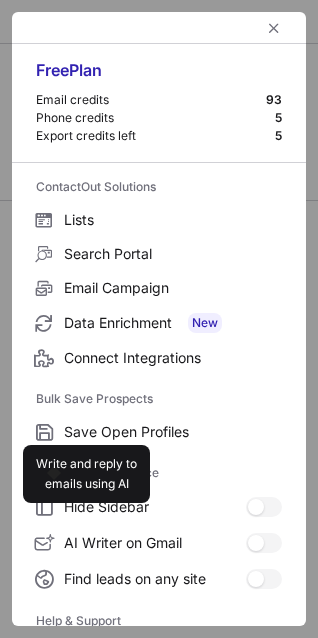 scroll, scrollTop: 195, scrollLeft: 0, axis: vertical 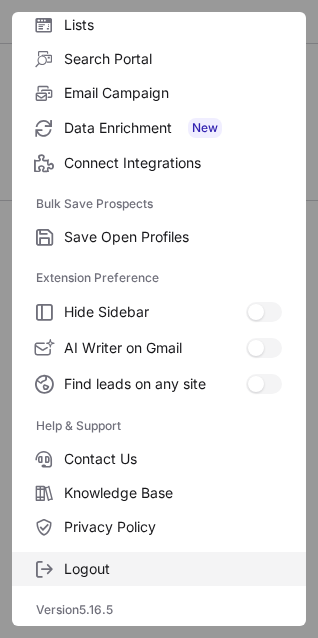 click on "Logout" at bounding box center (173, 569) 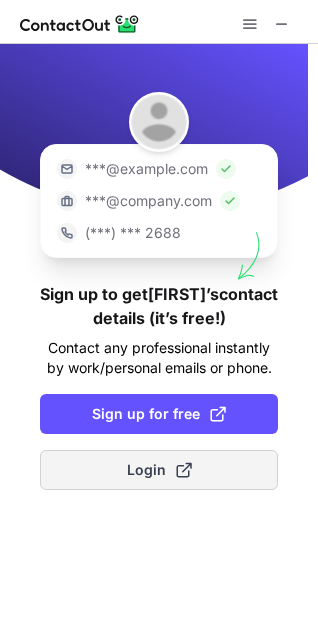 click on "Login" at bounding box center (159, 470) 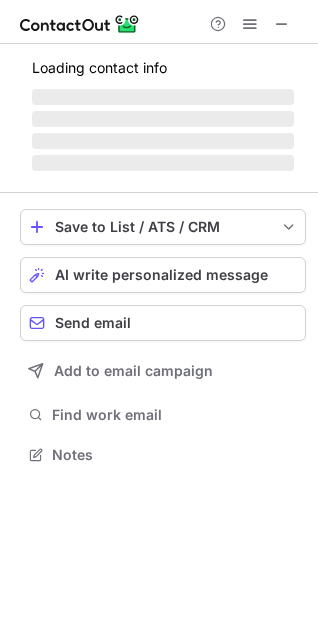scroll, scrollTop: 10, scrollLeft: 10, axis: both 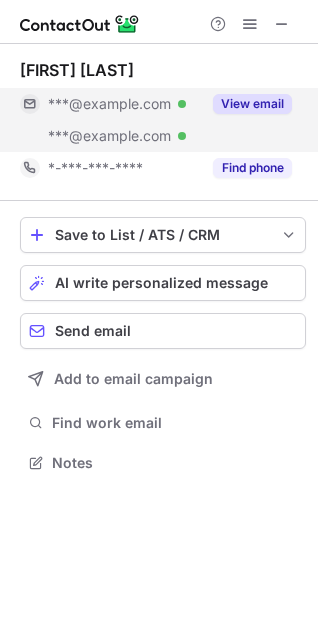 click on "View email" at bounding box center (252, 104) 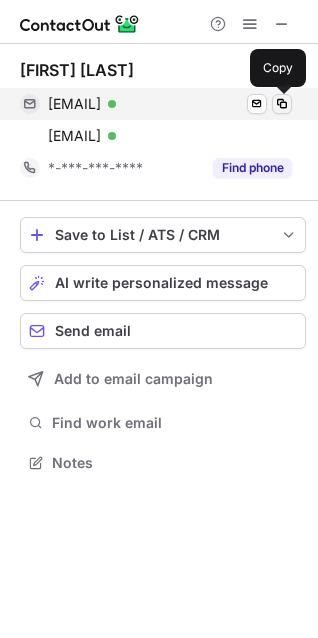 click at bounding box center [282, 104] 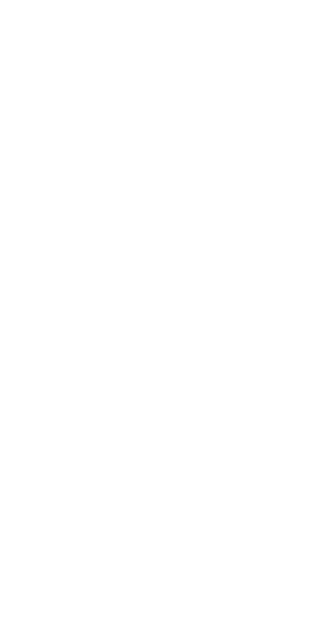 scroll, scrollTop: 0, scrollLeft: 0, axis: both 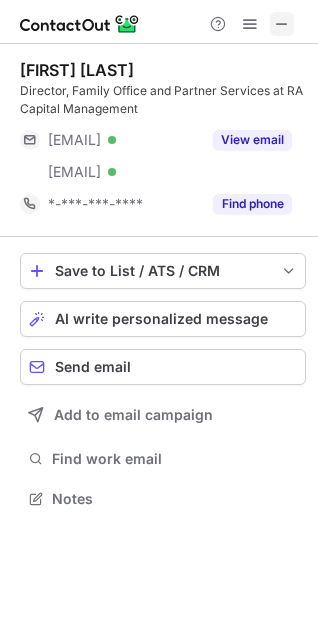 click at bounding box center (282, 24) 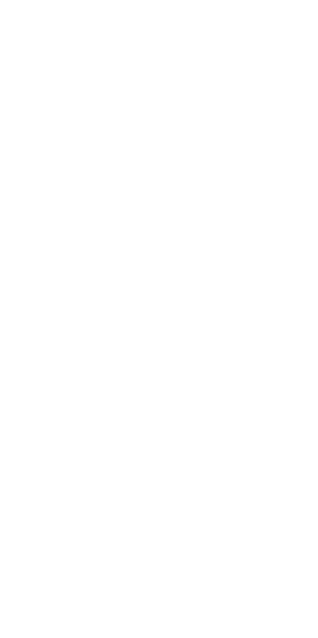 scroll, scrollTop: 0, scrollLeft: 0, axis: both 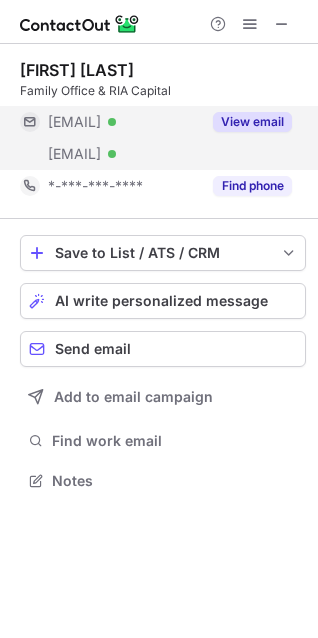 click on "View email" at bounding box center [252, 122] 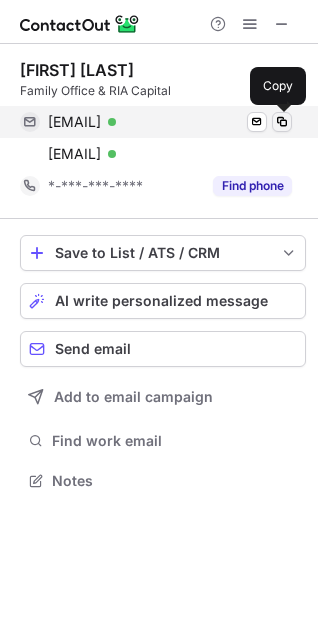 click at bounding box center [282, 122] 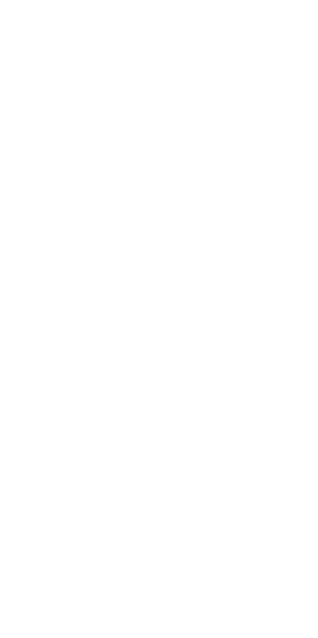 scroll, scrollTop: 0, scrollLeft: 0, axis: both 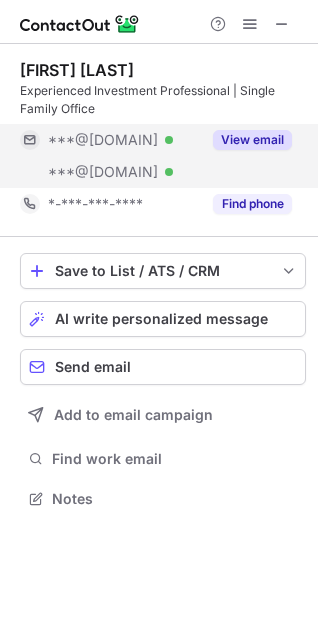 click on "View email" at bounding box center [252, 140] 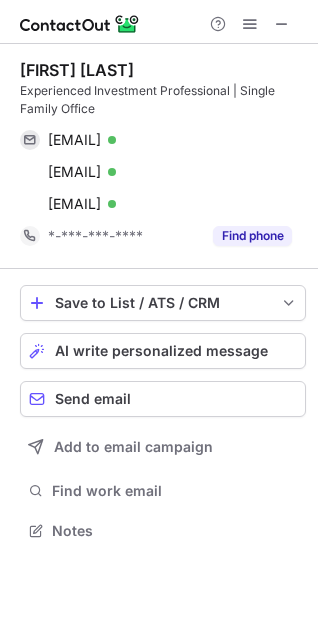 scroll, scrollTop: 10, scrollLeft: 10, axis: both 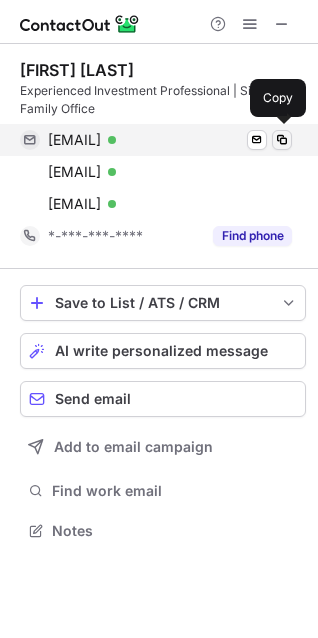 click at bounding box center (282, 140) 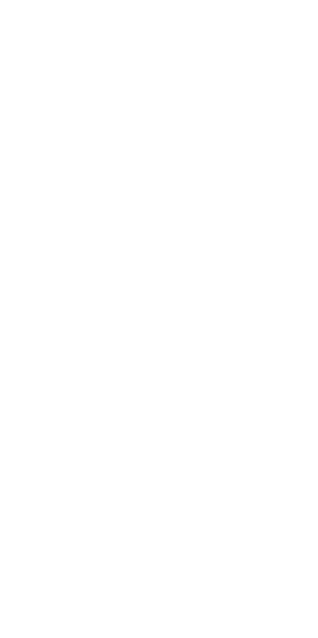 scroll, scrollTop: 0, scrollLeft: 0, axis: both 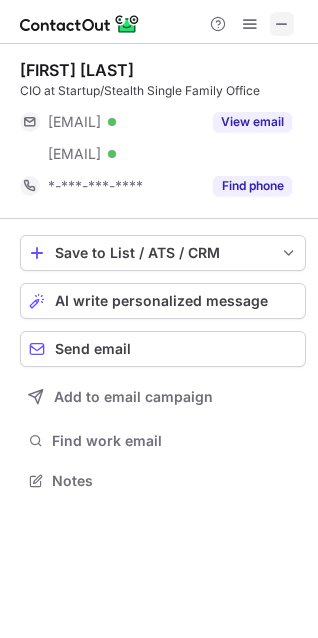 click at bounding box center (282, 24) 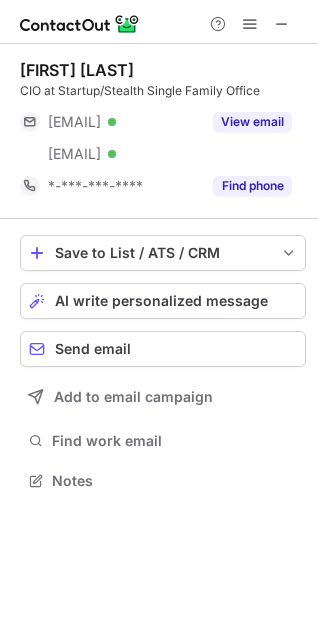 click at bounding box center (159, 22) 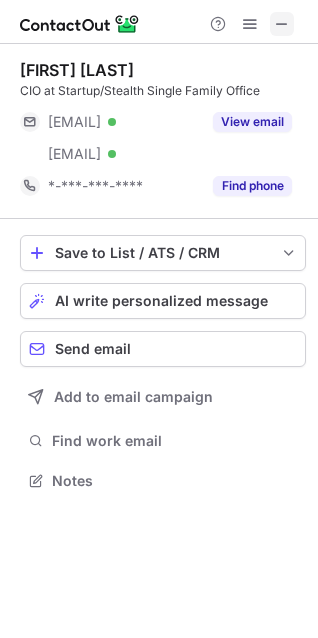 click at bounding box center (282, 24) 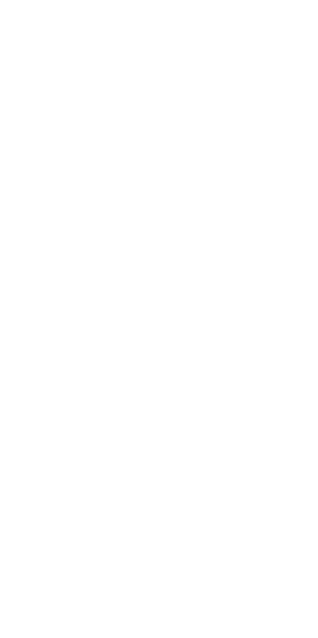 scroll, scrollTop: 0, scrollLeft: 0, axis: both 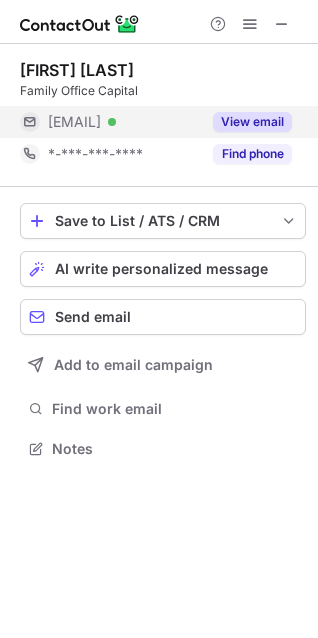 click on "View email" at bounding box center (252, 122) 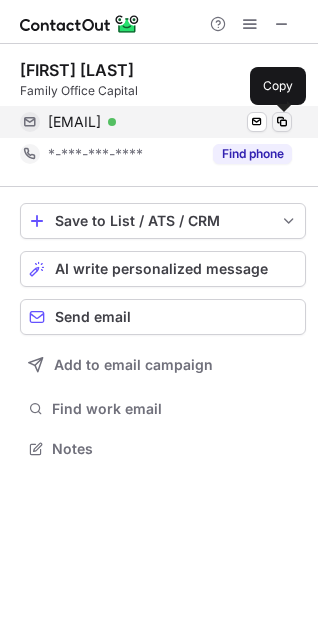 click at bounding box center (282, 122) 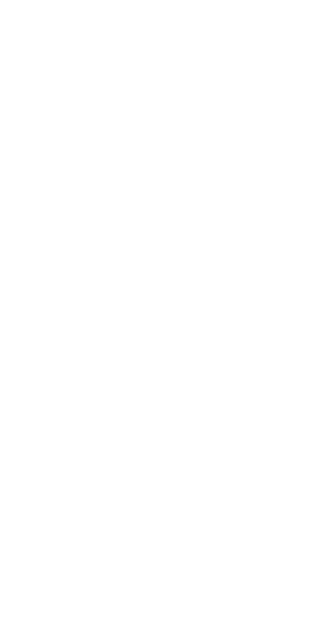 scroll, scrollTop: 0, scrollLeft: 0, axis: both 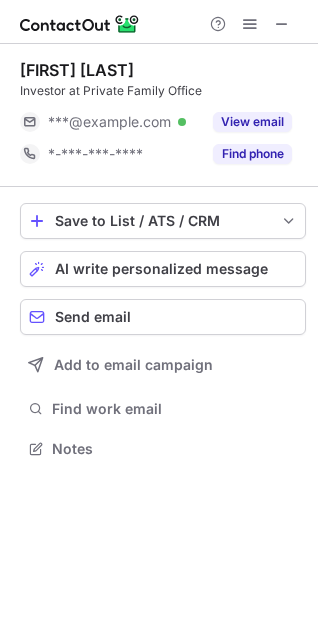 click at bounding box center (250, 24) 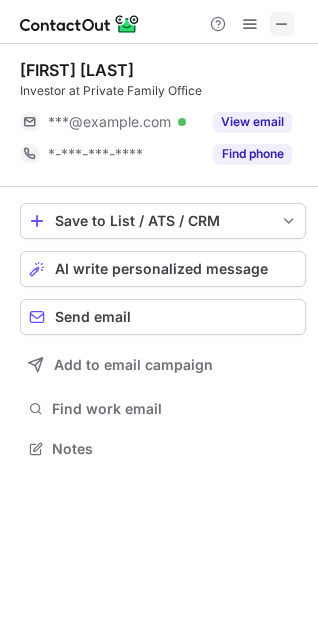 click at bounding box center (282, 24) 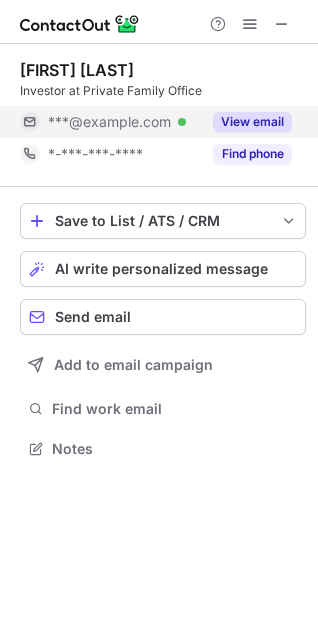click on "View email" at bounding box center (252, 122) 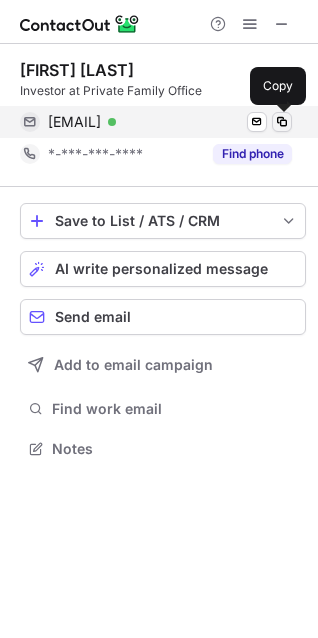 click at bounding box center [282, 122] 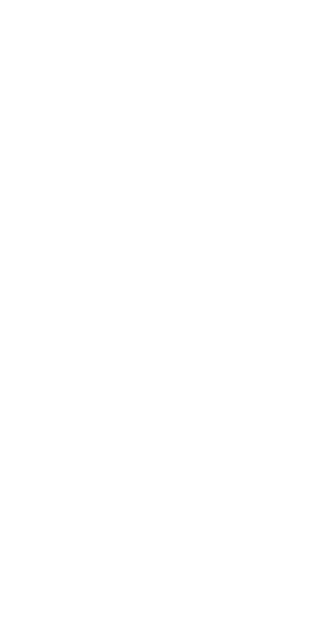 scroll, scrollTop: 0, scrollLeft: 0, axis: both 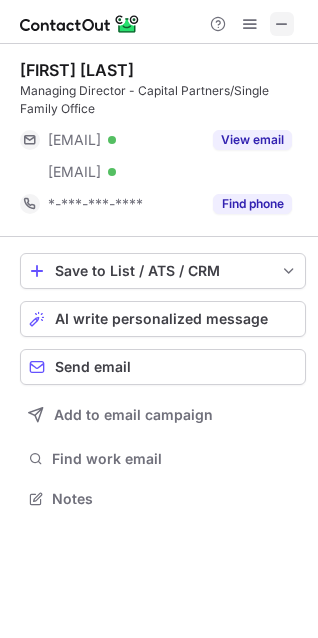 click at bounding box center (282, 24) 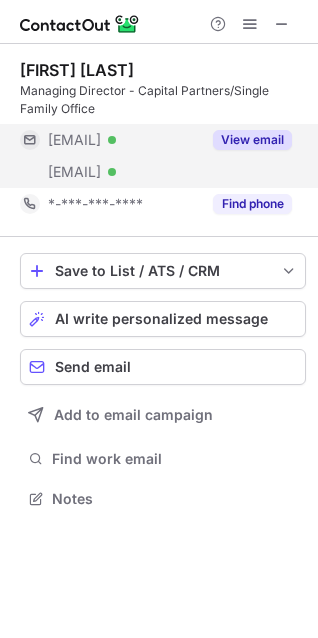 click on "View email" at bounding box center (252, 140) 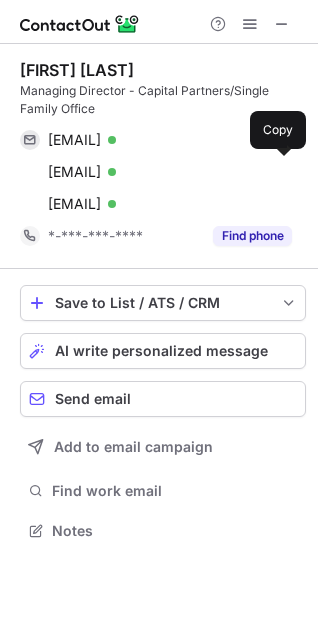 scroll, scrollTop: 10, scrollLeft: 10, axis: both 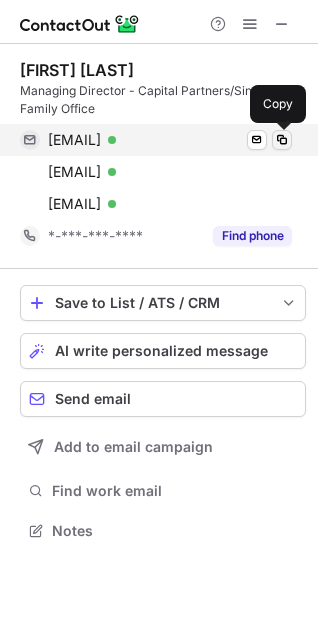 click at bounding box center [282, 140] 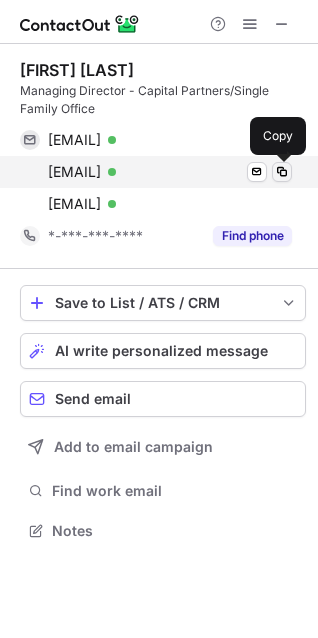 click at bounding box center [282, 172] 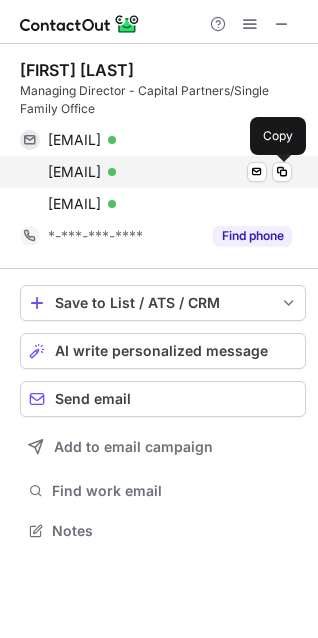 drag, startPoint x: 281, startPoint y: 177, endPoint x: 184, endPoint y: 183, distance: 97.18539 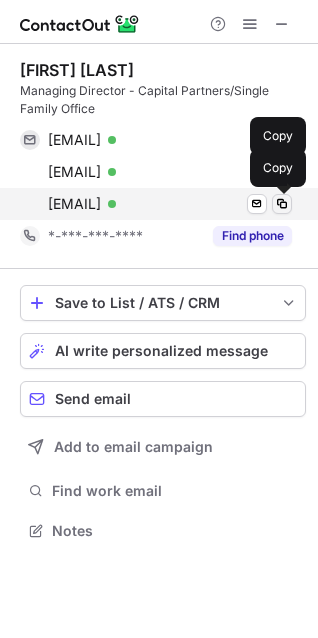 click at bounding box center [282, 204] 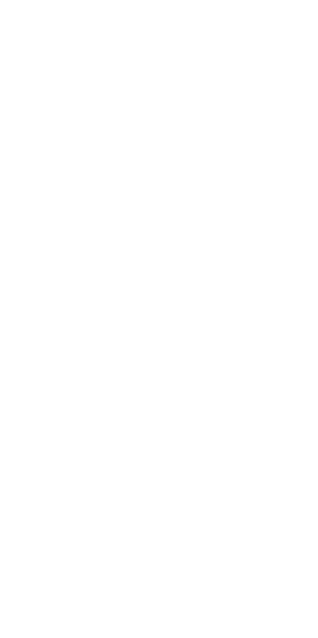 scroll, scrollTop: 0, scrollLeft: 0, axis: both 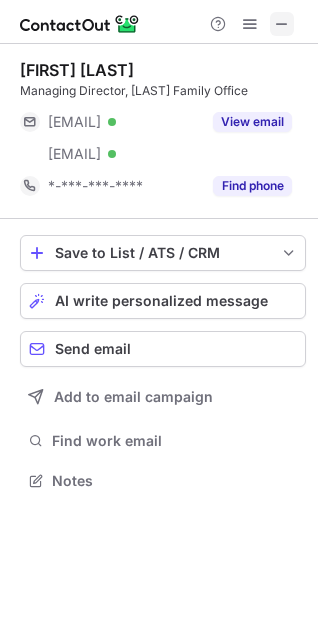 click at bounding box center [282, 24] 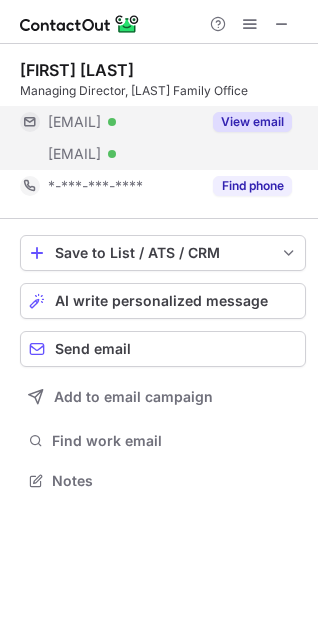 click on "View email" at bounding box center [252, 122] 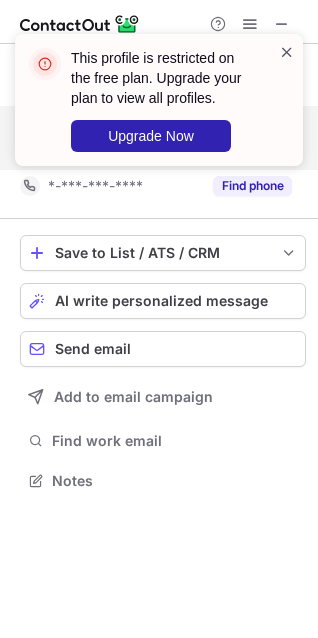 click at bounding box center (287, 52) 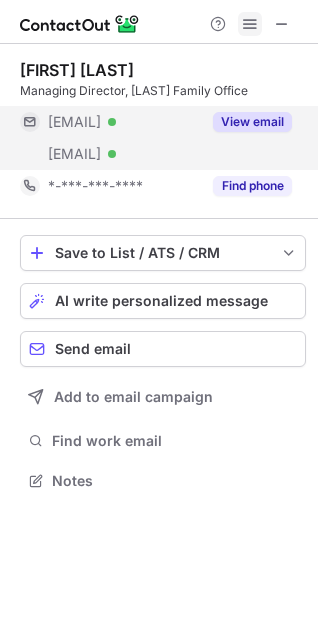 click at bounding box center [250, 24] 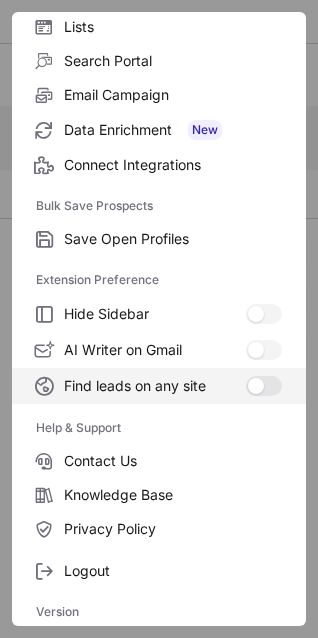 scroll, scrollTop: 195, scrollLeft: 0, axis: vertical 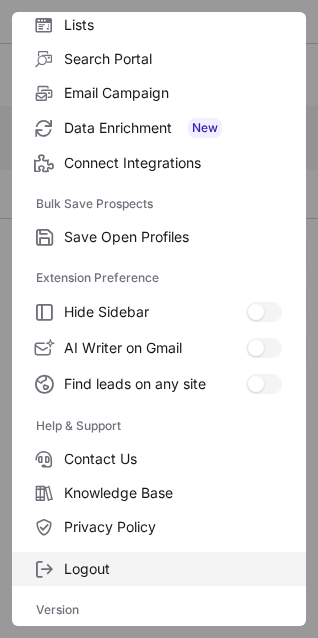 click on "Logout" at bounding box center [173, 569] 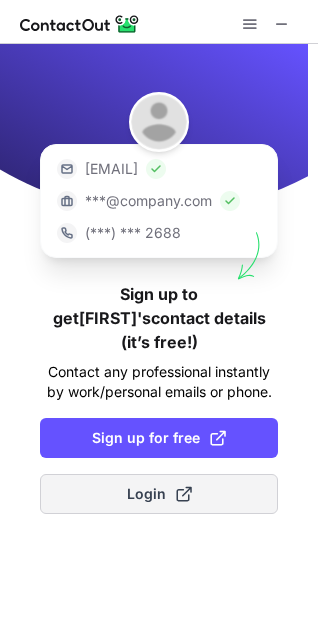 click on "Login" at bounding box center [159, 494] 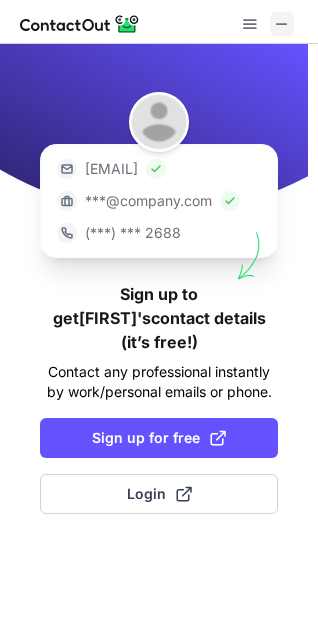 click at bounding box center [282, 24] 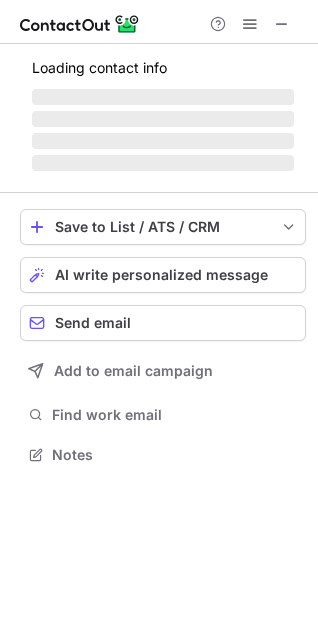 scroll, scrollTop: 10, scrollLeft: 10, axis: both 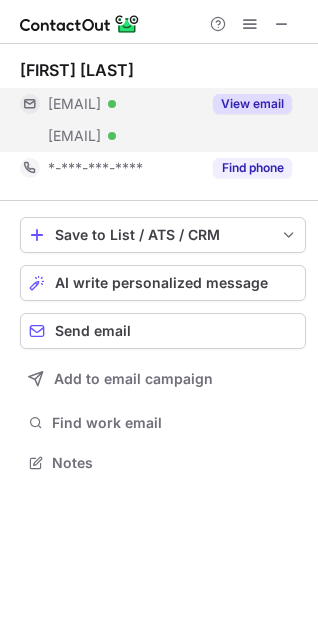 click on "View email" at bounding box center [252, 104] 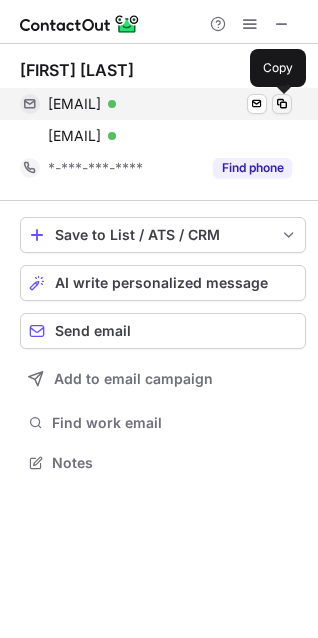 click at bounding box center [282, 104] 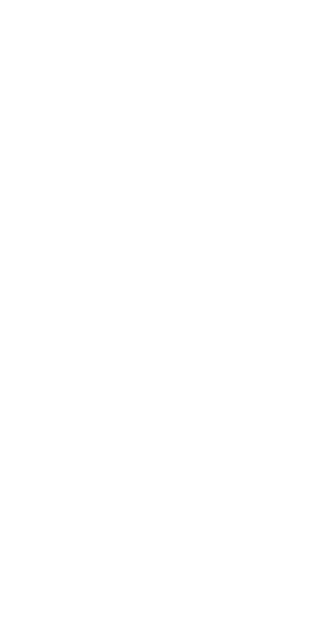 scroll, scrollTop: 0, scrollLeft: 0, axis: both 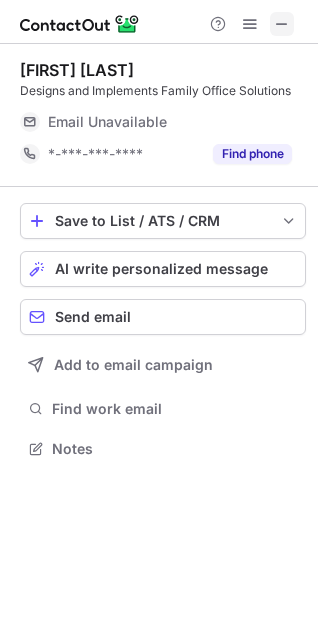 click at bounding box center [282, 24] 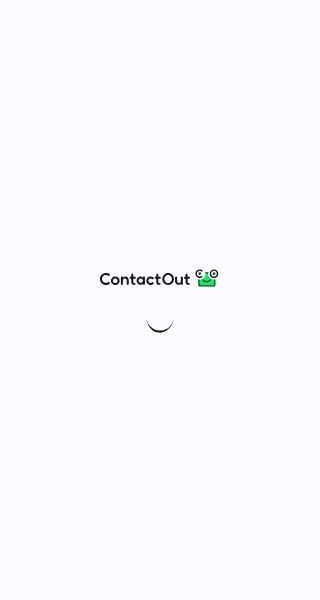 scroll, scrollTop: 0, scrollLeft: 0, axis: both 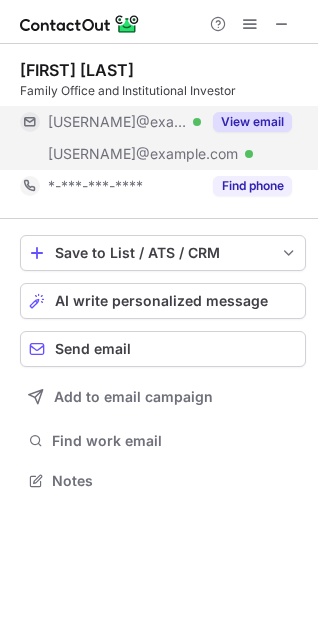 click on "View email" at bounding box center (252, 122) 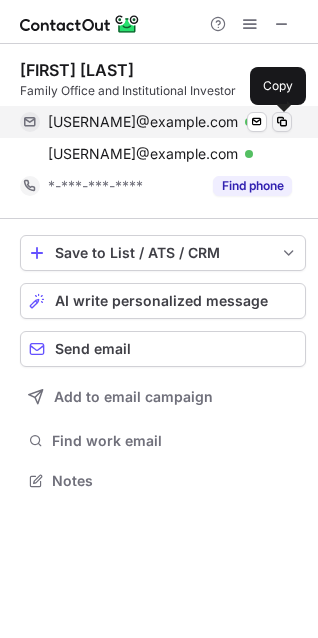click at bounding box center [282, 122] 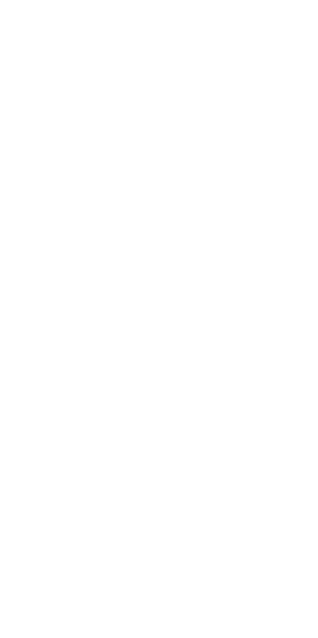scroll, scrollTop: 0, scrollLeft: 0, axis: both 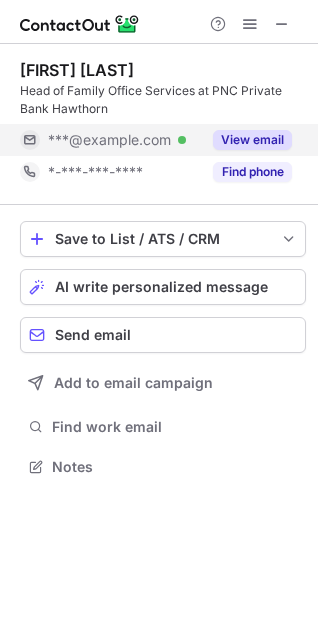 click on "View email" at bounding box center [252, 140] 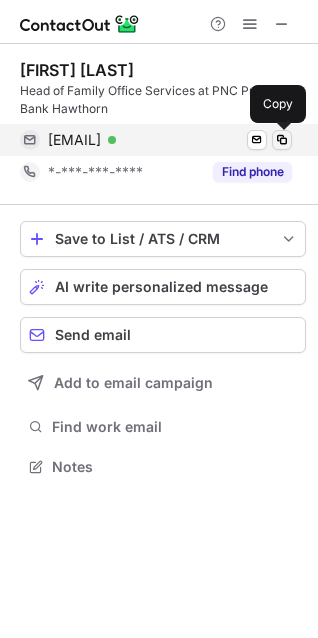 click at bounding box center [282, 140] 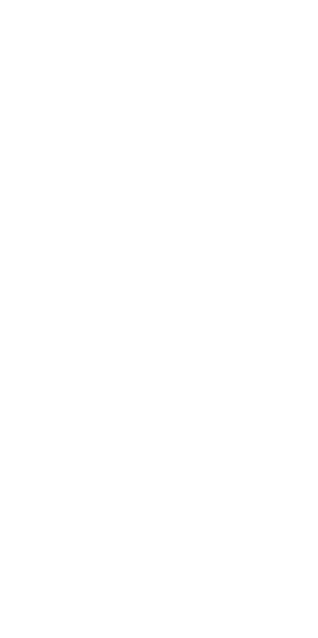 scroll, scrollTop: 0, scrollLeft: 0, axis: both 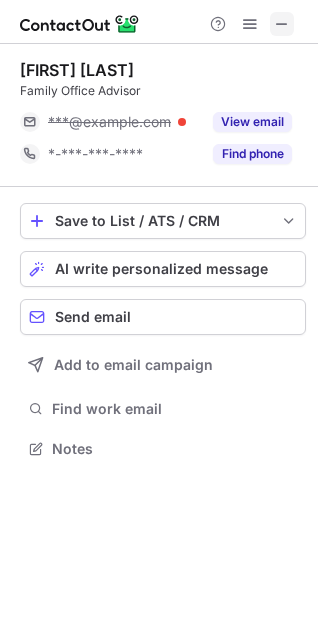 click at bounding box center (282, 24) 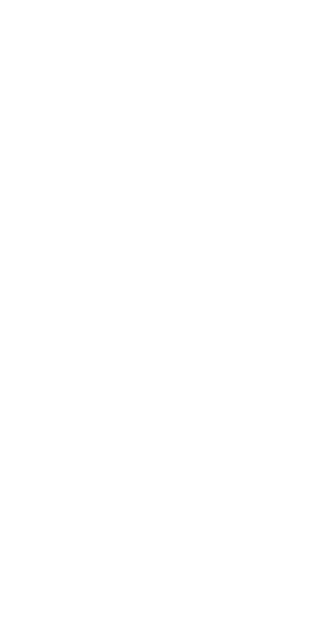 scroll, scrollTop: 0, scrollLeft: 0, axis: both 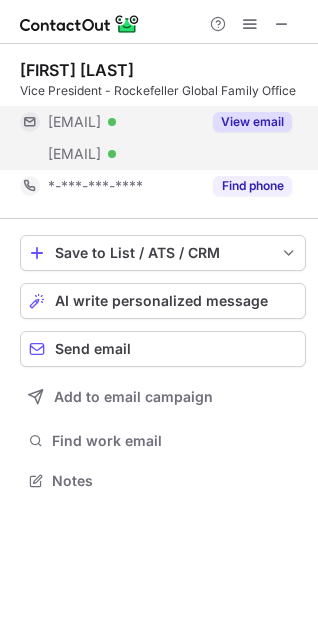 click on "View email" at bounding box center [252, 122] 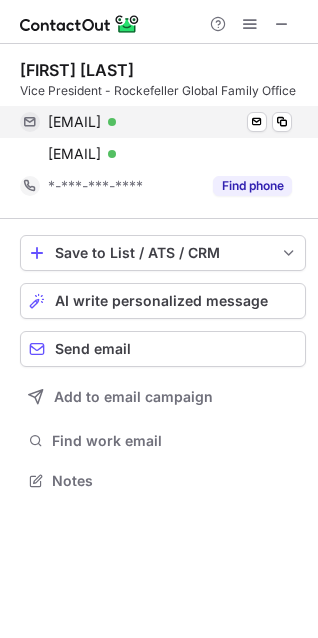 click on "kevinfinin@gmail.com Verified" at bounding box center [170, 122] 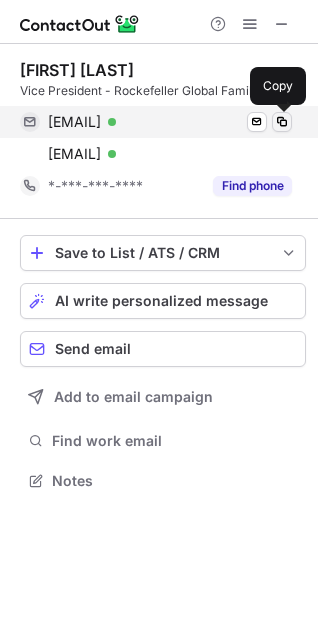 click at bounding box center (282, 122) 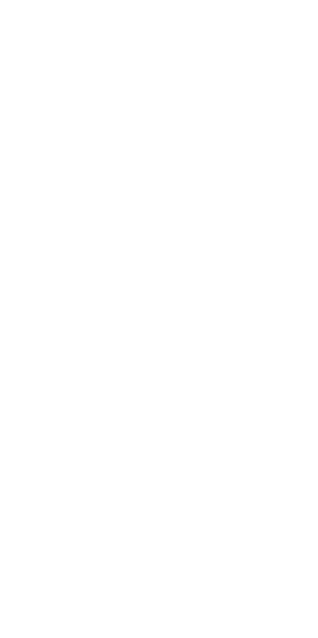 scroll, scrollTop: 0, scrollLeft: 0, axis: both 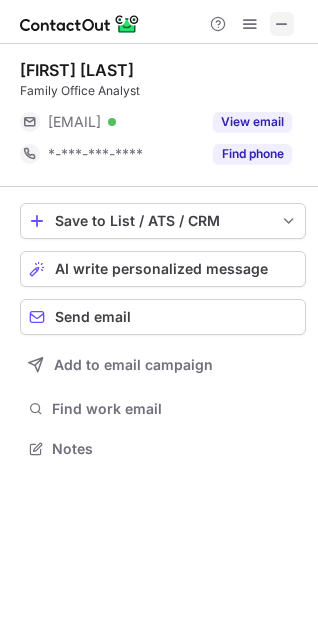 click at bounding box center [282, 24] 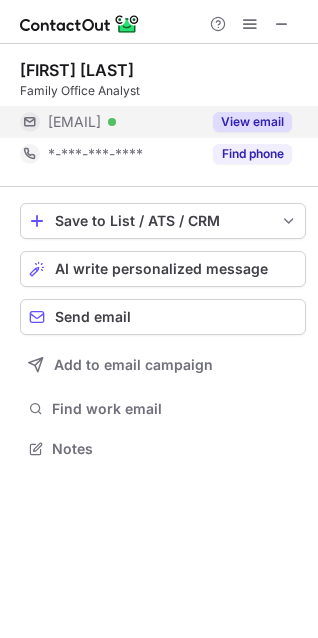 click on "View email" at bounding box center [252, 122] 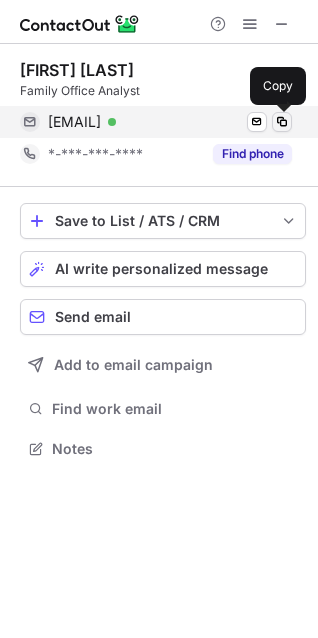 click at bounding box center [282, 122] 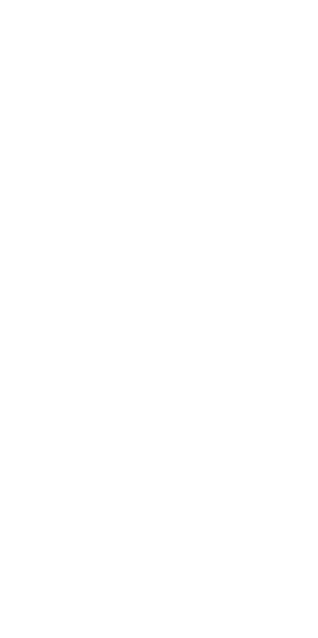 scroll, scrollTop: 0, scrollLeft: 0, axis: both 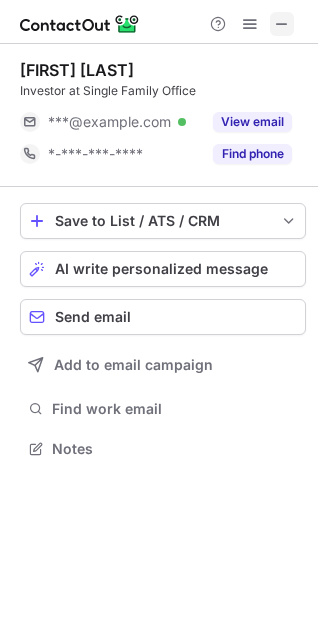 click at bounding box center [282, 24] 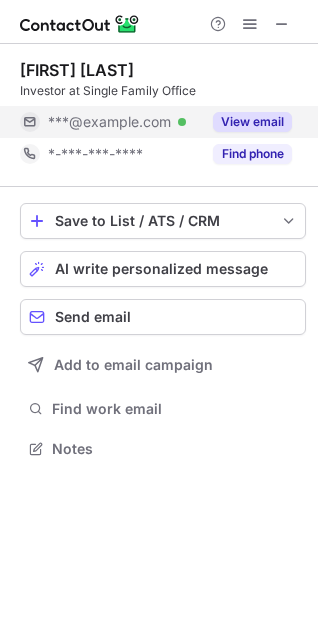 click on "View email" at bounding box center (252, 122) 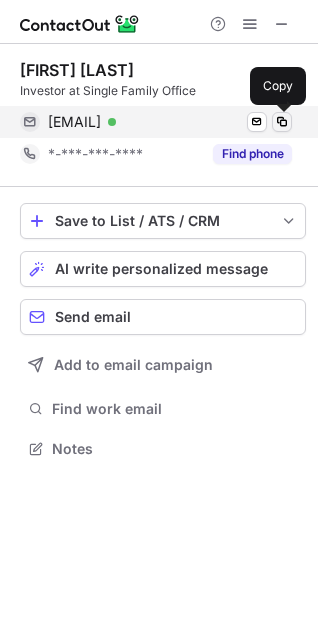 click at bounding box center (282, 122) 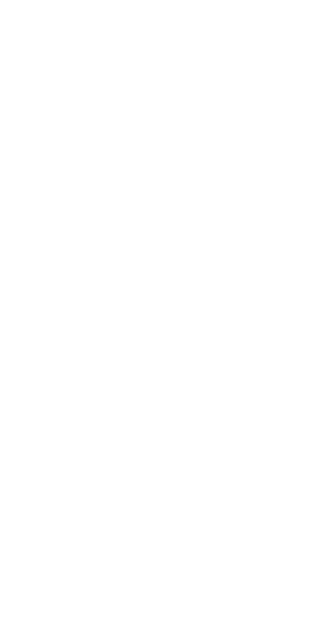 scroll, scrollTop: 0, scrollLeft: 0, axis: both 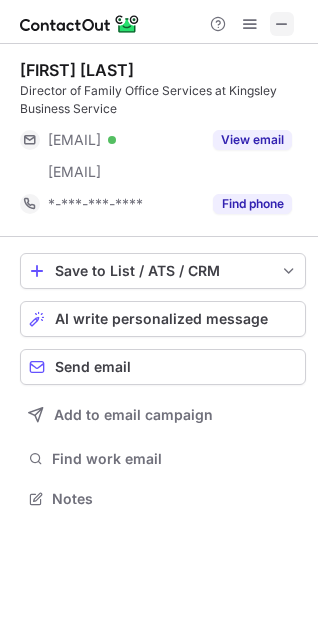 click at bounding box center [282, 24] 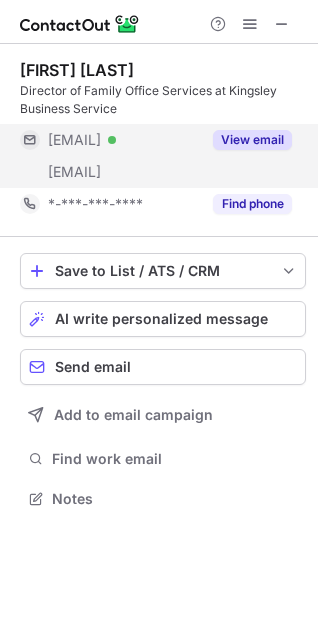 click on "View email" at bounding box center (246, 140) 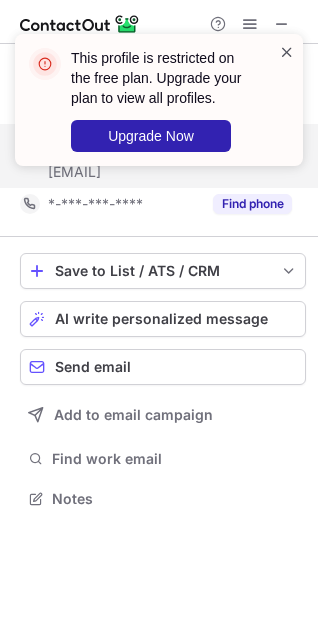 click at bounding box center (287, 52) 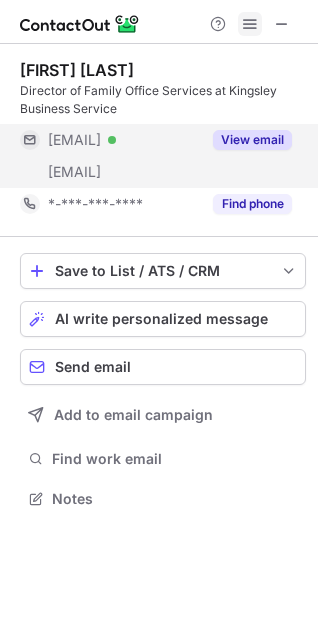 click at bounding box center (250, 24) 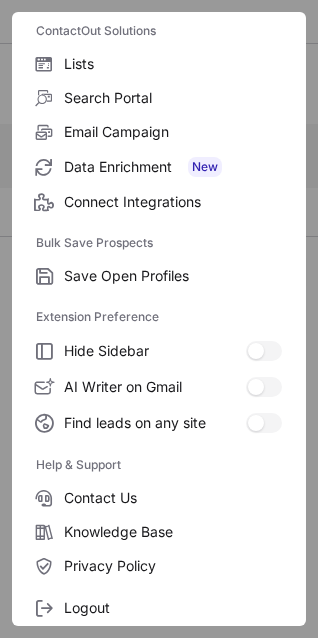 scroll, scrollTop: 195, scrollLeft: 0, axis: vertical 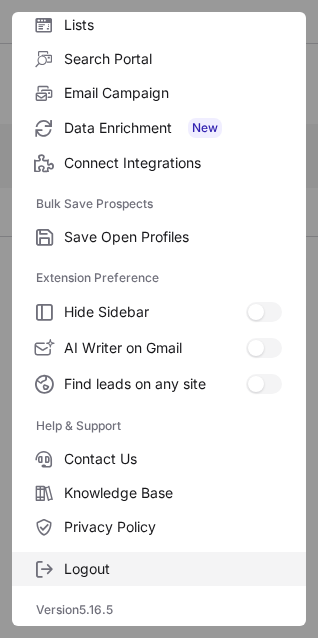 click on "Logout" at bounding box center [173, 569] 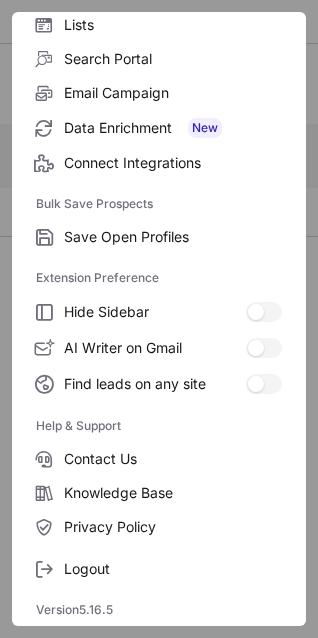 scroll, scrollTop: 0, scrollLeft: 0, axis: both 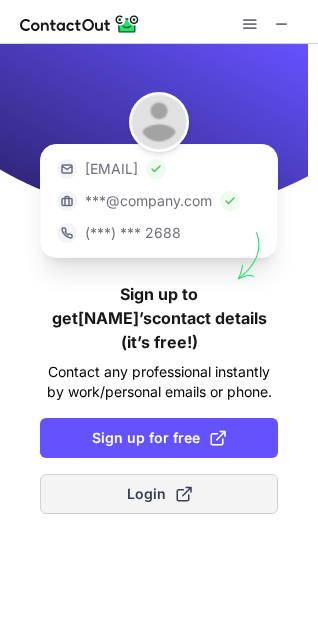 click on "Login" at bounding box center [159, 494] 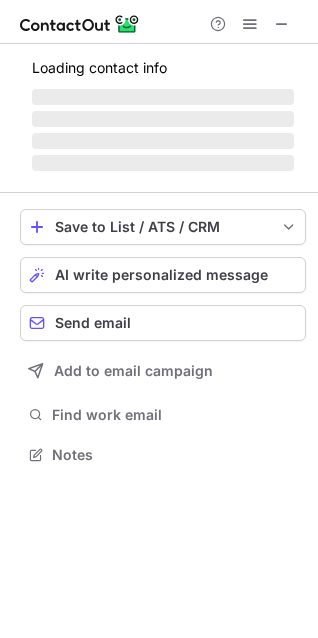 scroll, scrollTop: 10, scrollLeft: 10, axis: both 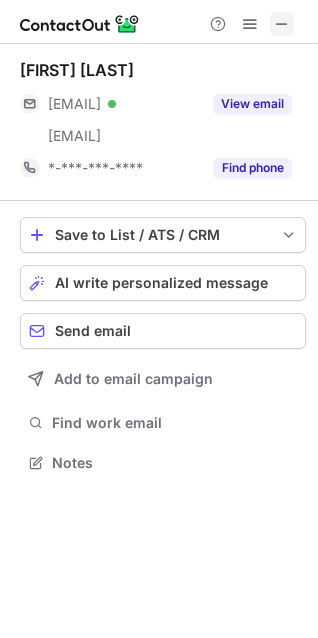 click at bounding box center [282, 24] 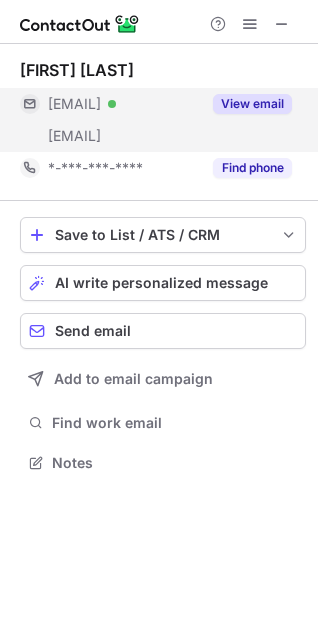 click on "View email" at bounding box center [252, 104] 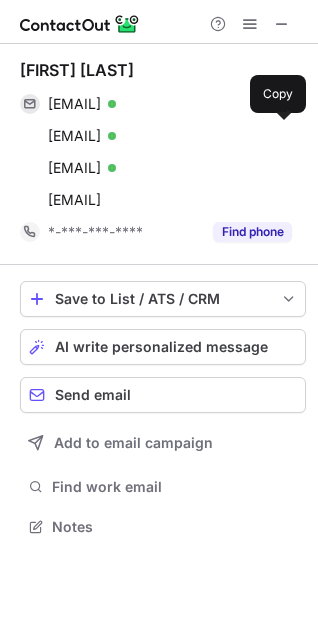 scroll, scrollTop: 10, scrollLeft: 10, axis: both 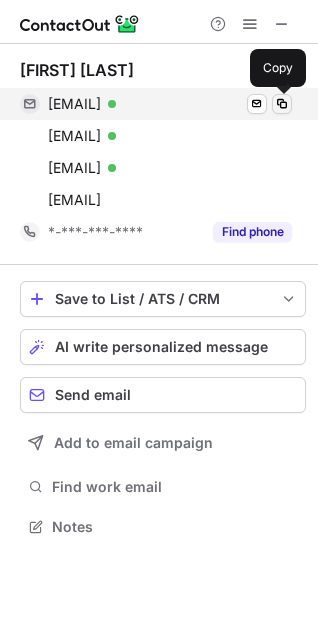 click at bounding box center (282, 104) 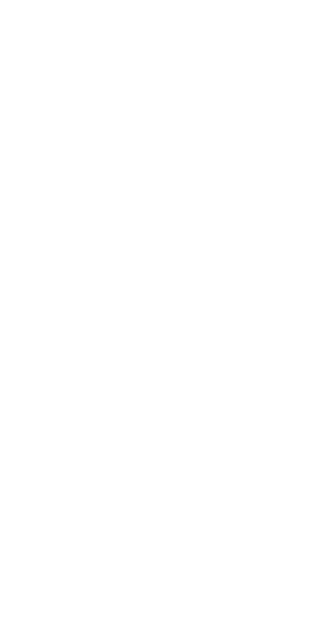 scroll, scrollTop: 0, scrollLeft: 0, axis: both 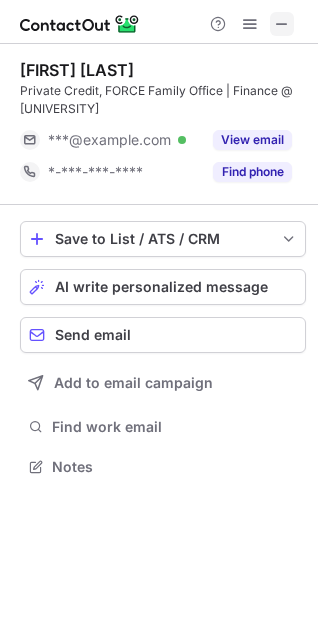 click at bounding box center [282, 24] 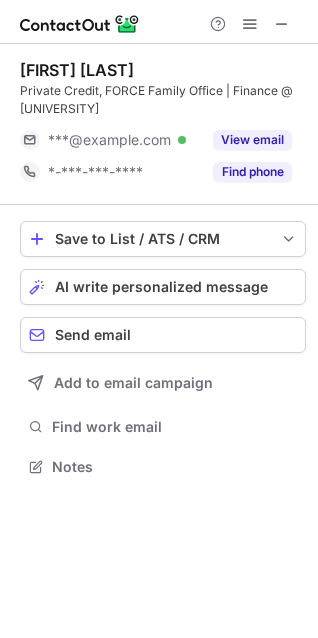 click at bounding box center [159, 22] 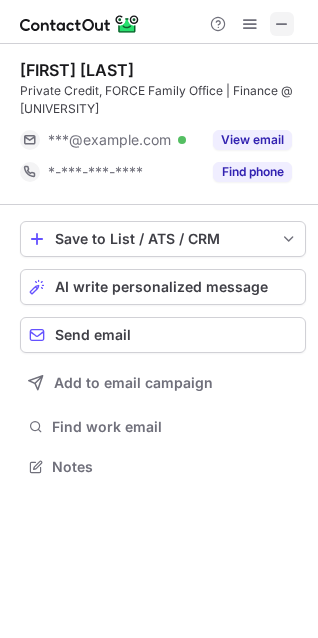 click at bounding box center [282, 24] 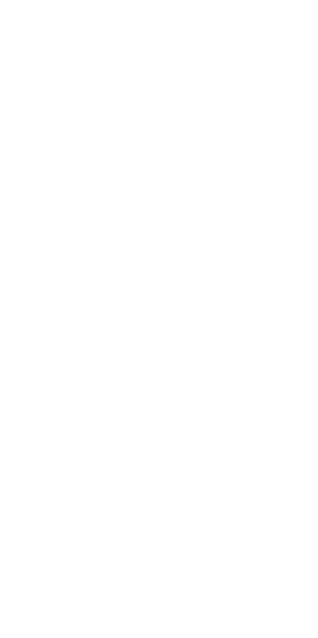 scroll, scrollTop: 0, scrollLeft: 0, axis: both 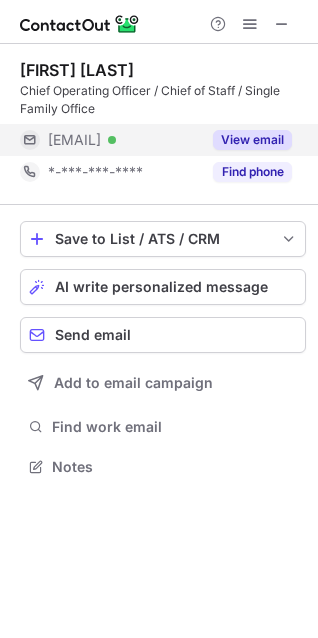 click on "View email" at bounding box center (246, 140) 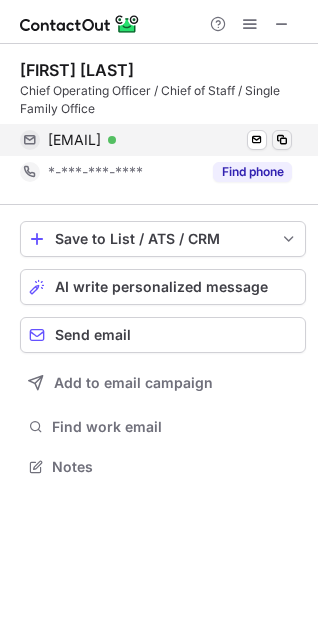 click at bounding box center (282, 140) 